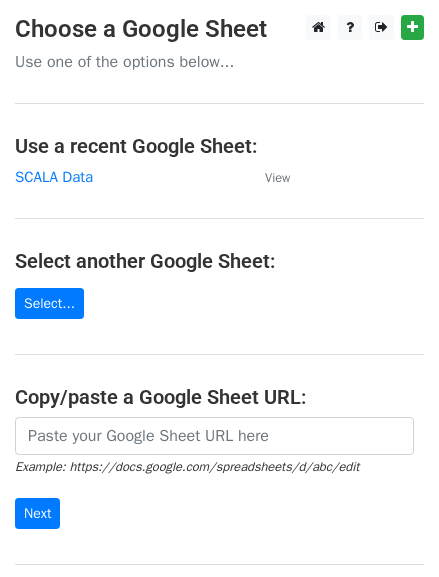 scroll, scrollTop: 0, scrollLeft: 0, axis: both 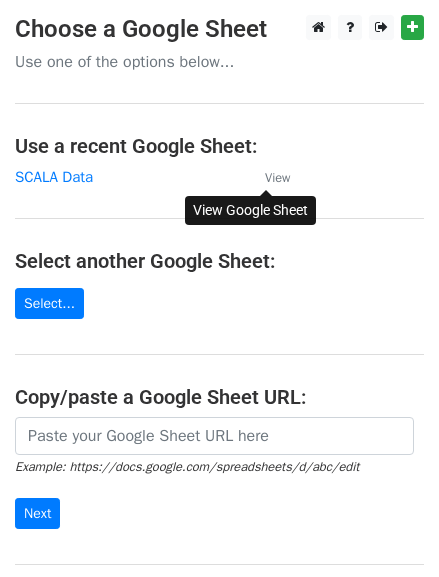 click on "View" at bounding box center (277, 178) 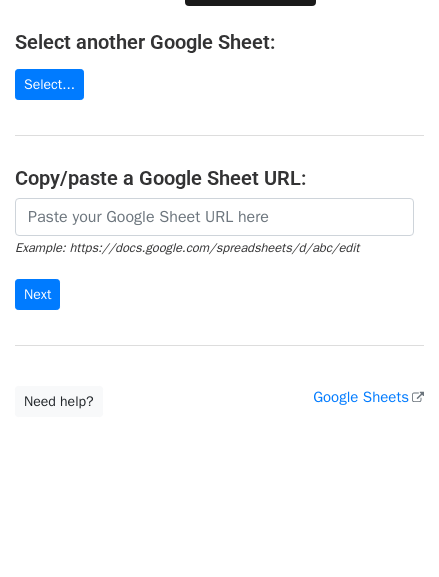 scroll, scrollTop: 252, scrollLeft: 0, axis: vertical 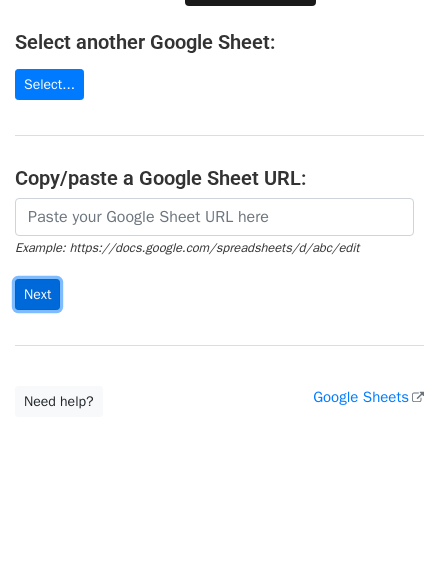 click on "Next" at bounding box center [37, 294] 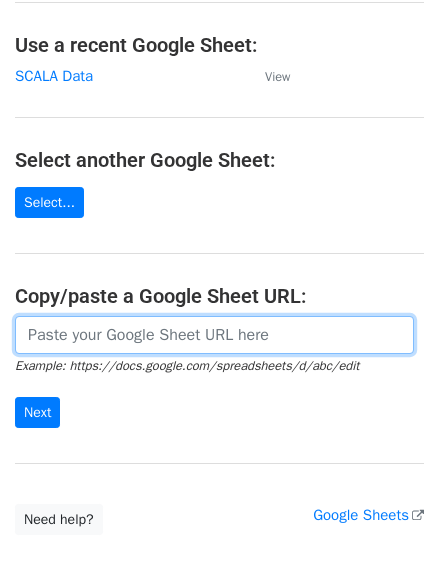 scroll, scrollTop: 70, scrollLeft: 0, axis: vertical 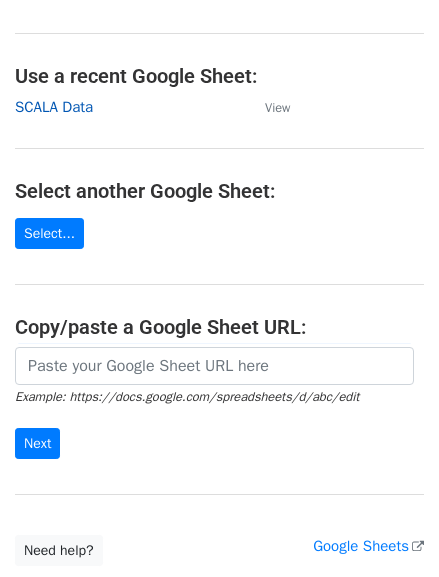 click on "SCALA Data" at bounding box center [54, 107] 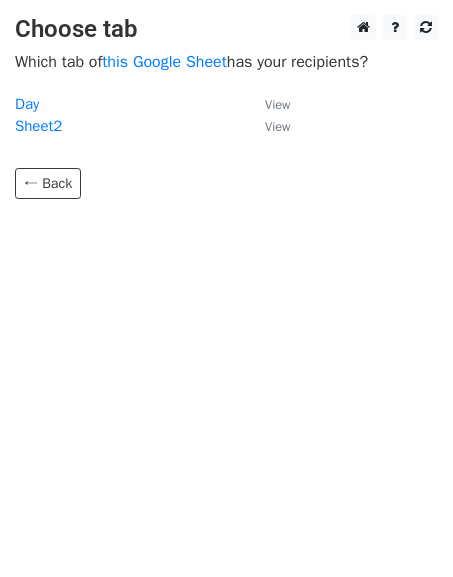 scroll, scrollTop: 0, scrollLeft: 0, axis: both 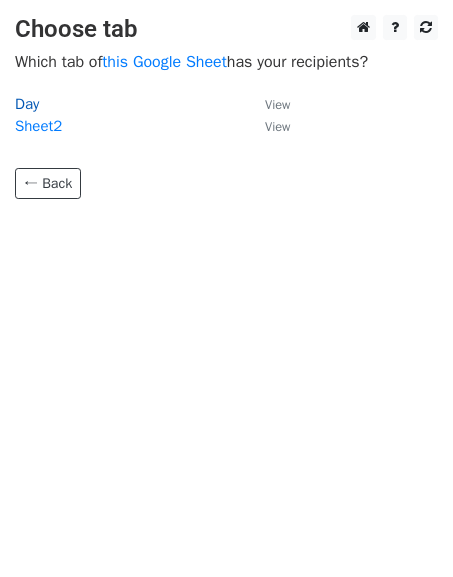 click on "Day" at bounding box center (27, 104) 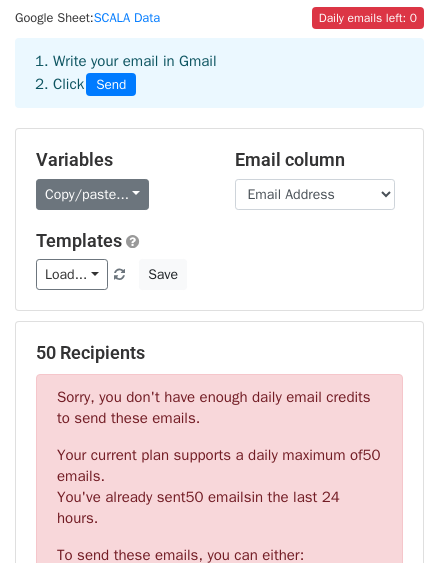 scroll, scrollTop: 181, scrollLeft: 0, axis: vertical 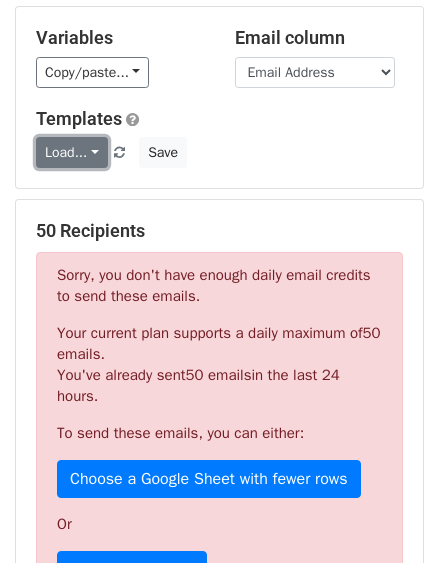 click on "Load..." at bounding box center (72, 152) 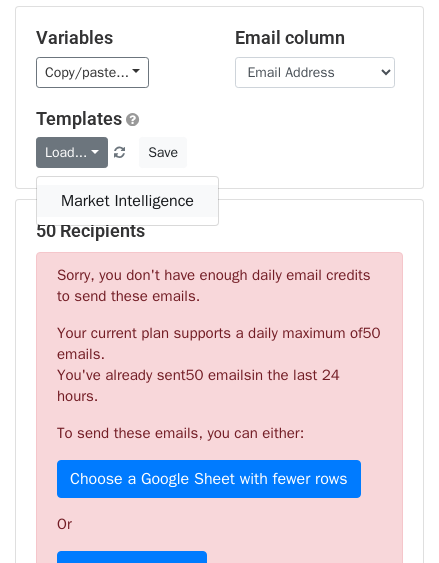 click on "Market Intelligence" at bounding box center (127, 201) 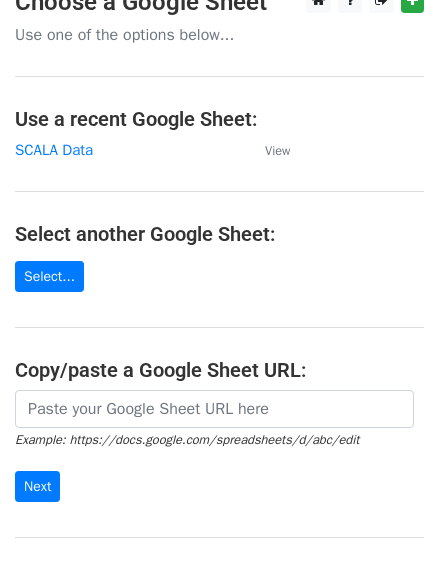 scroll, scrollTop: 0, scrollLeft: 0, axis: both 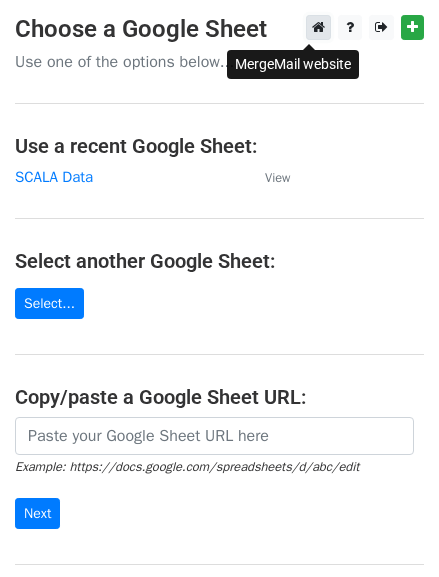 click at bounding box center [318, 27] 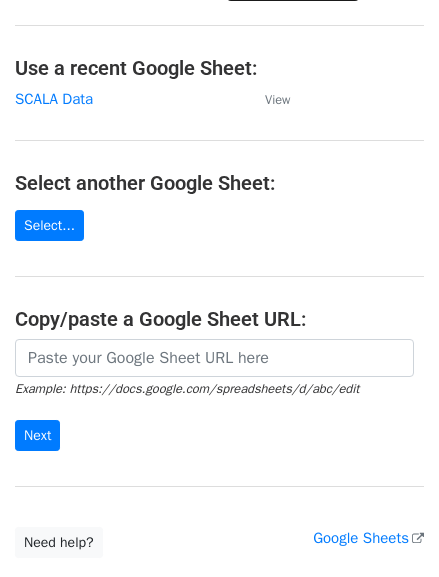 scroll, scrollTop: 0, scrollLeft: 0, axis: both 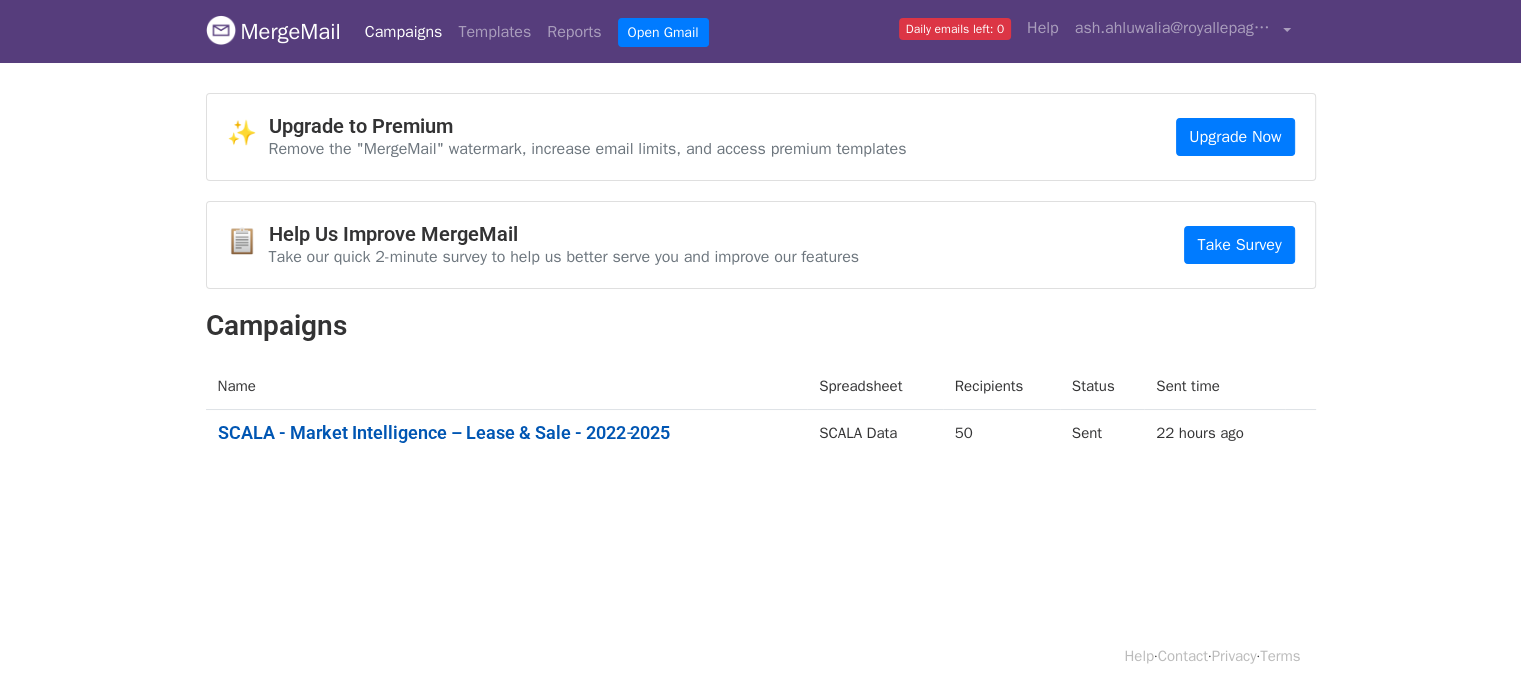click on "SCALA - Market Intelligence – Lease & Sale - 2022‑2025" at bounding box center [507, 433] 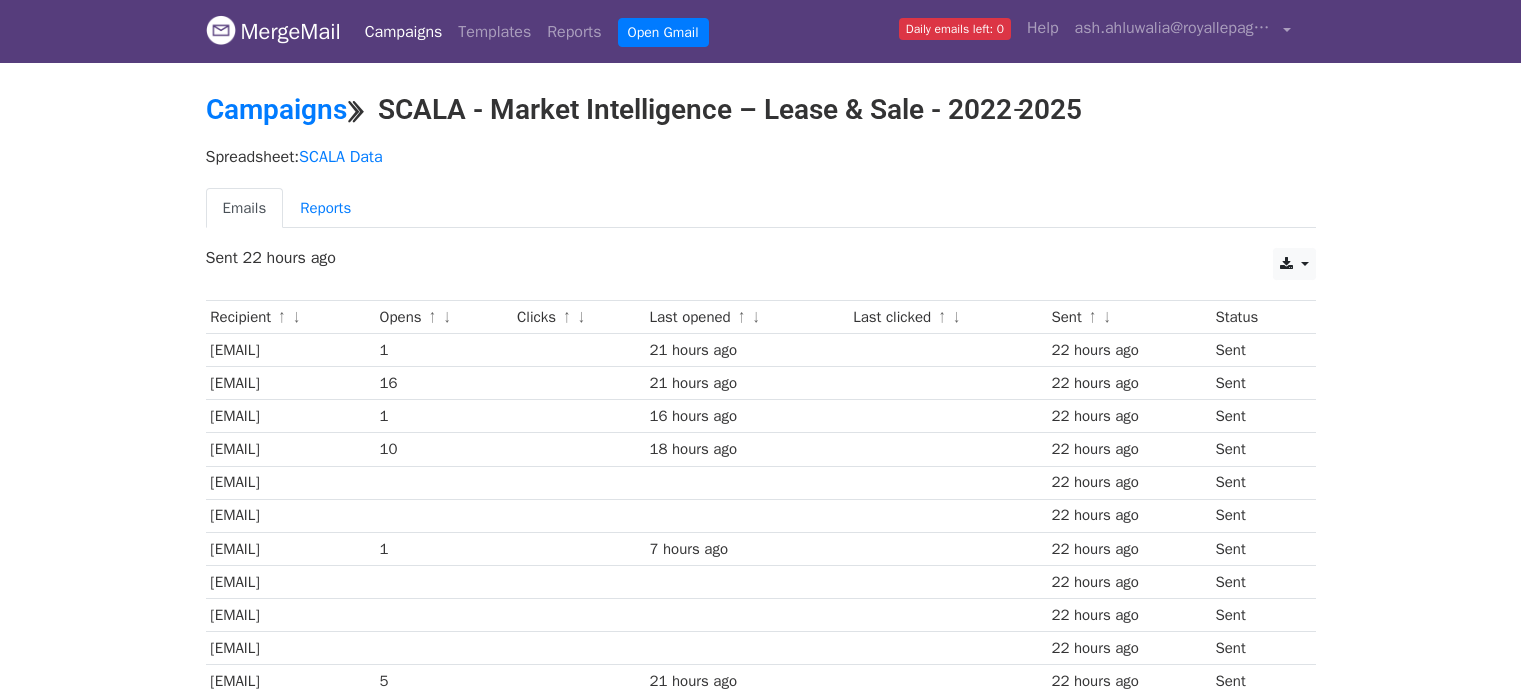 scroll, scrollTop: 0, scrollLeft: 0, axis: both 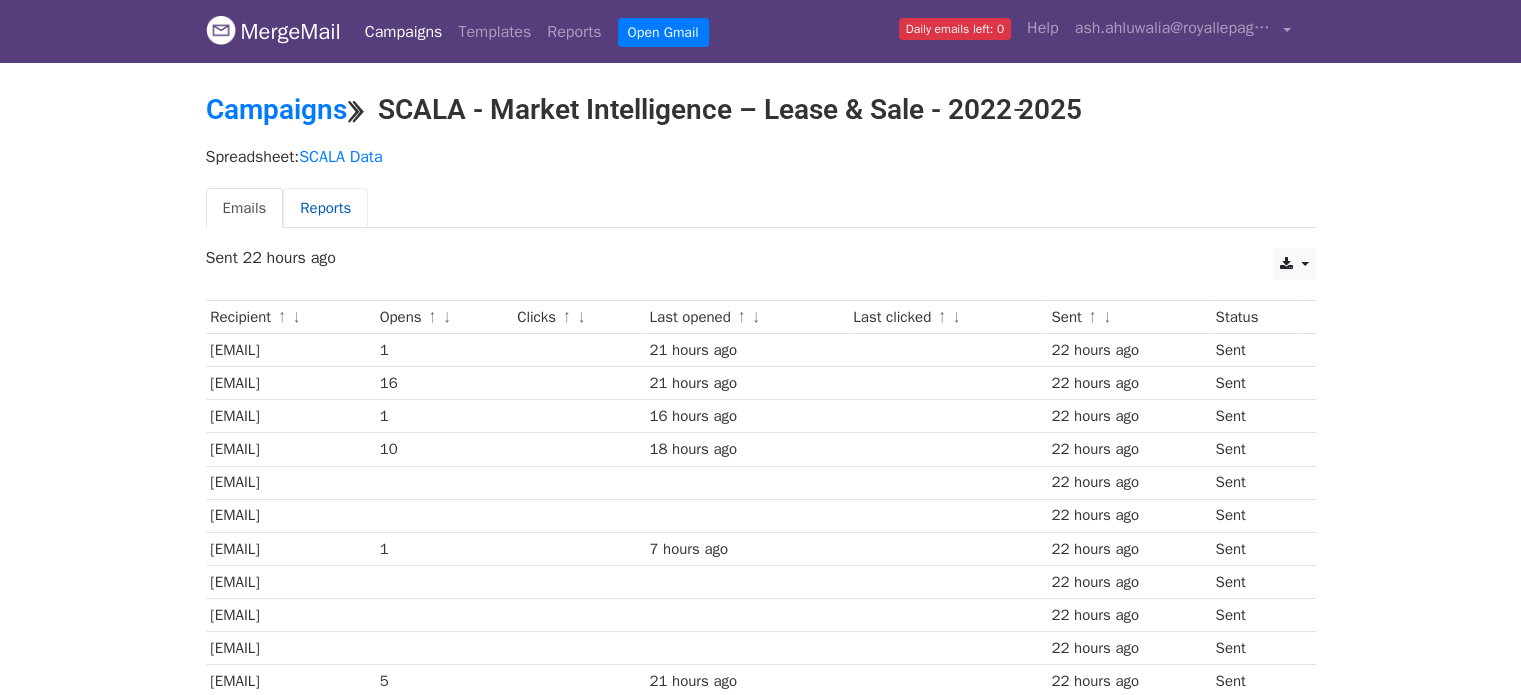 click on "Reports" at bounding box center [325, 208] 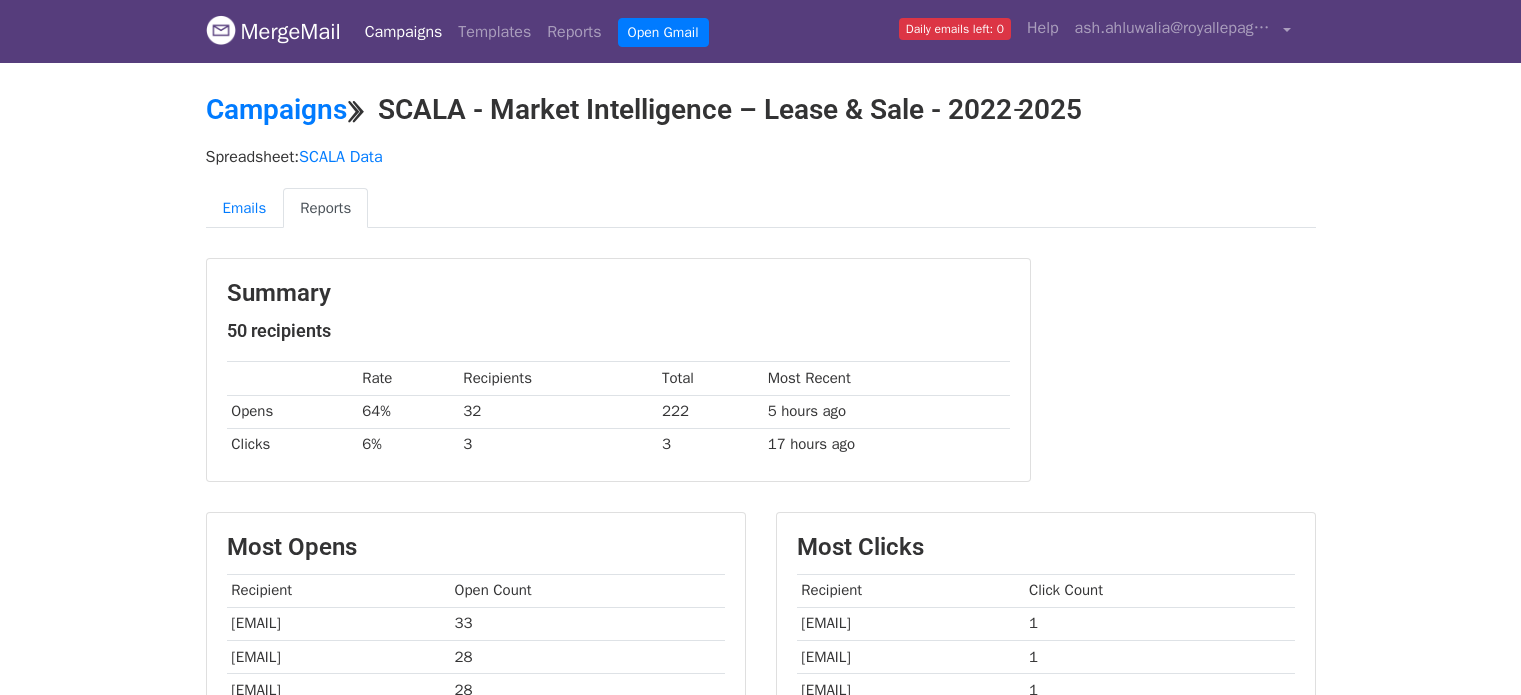 scroll, scrollTop: 0, scrollLeft: 0, axis: both 